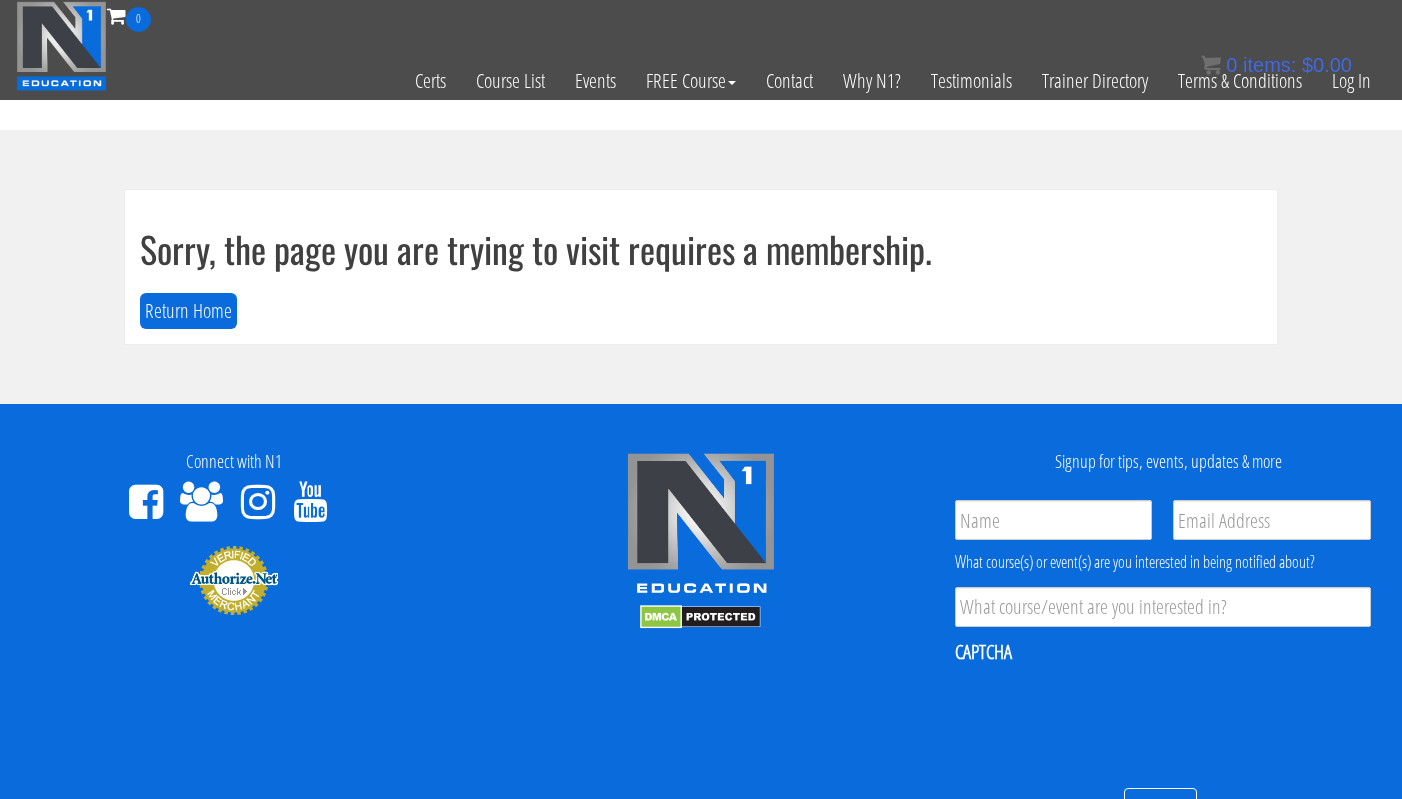 scroll, scrollTop: 0, scrollLeft: 0, axis: both 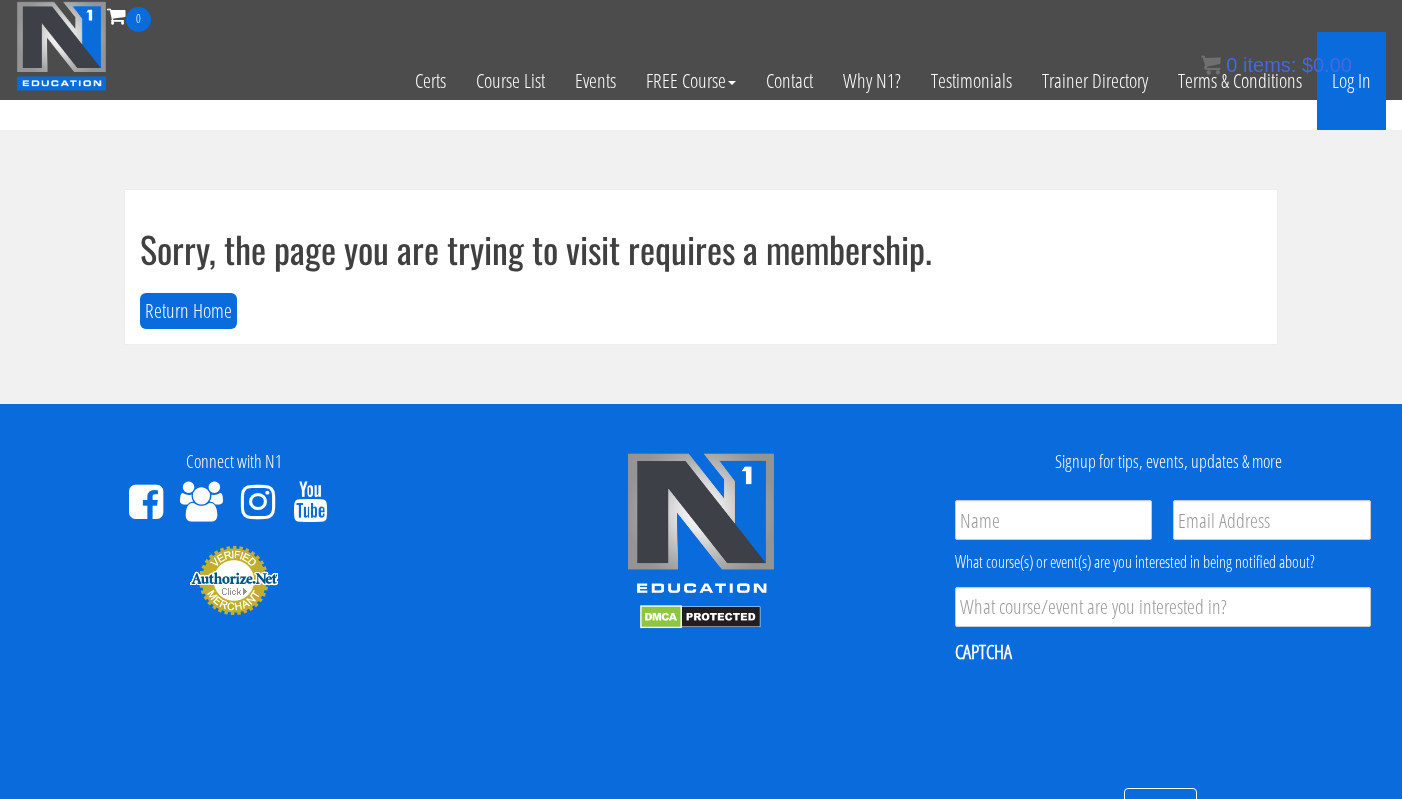 click on "Log In" at bounding box center [1351, 81] 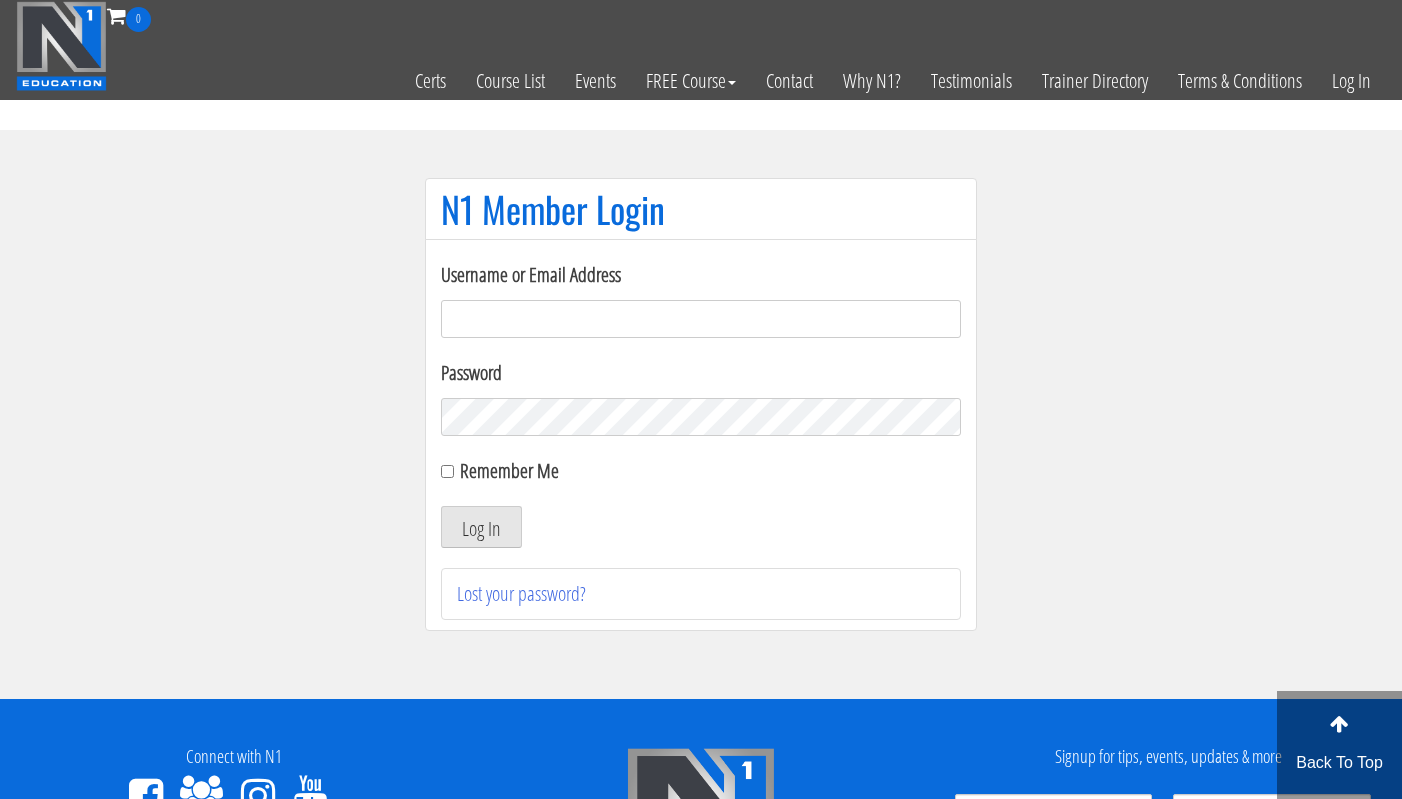 scroll, scrollTop: 0, scrollLeft: 0, axis: both 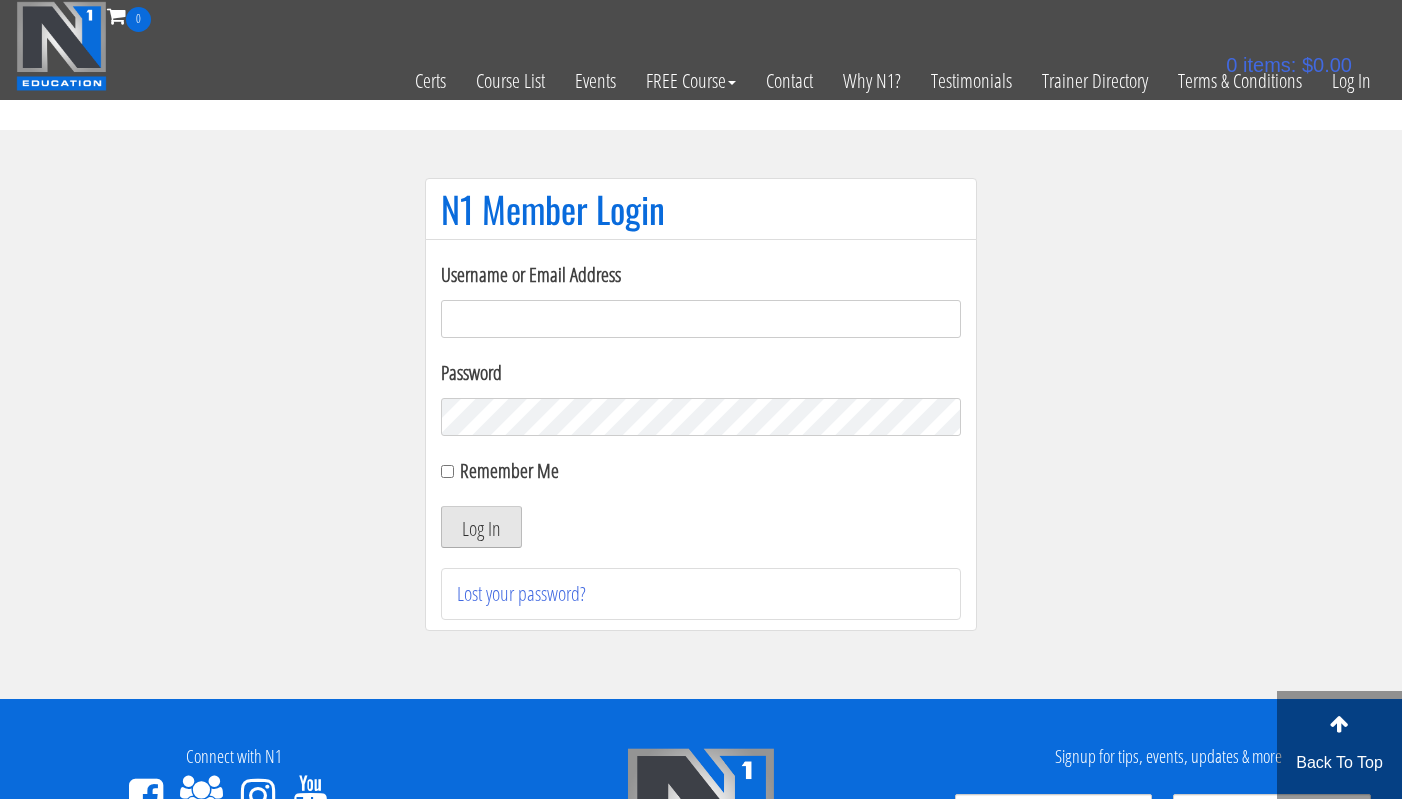 type on "[EMAIL]" 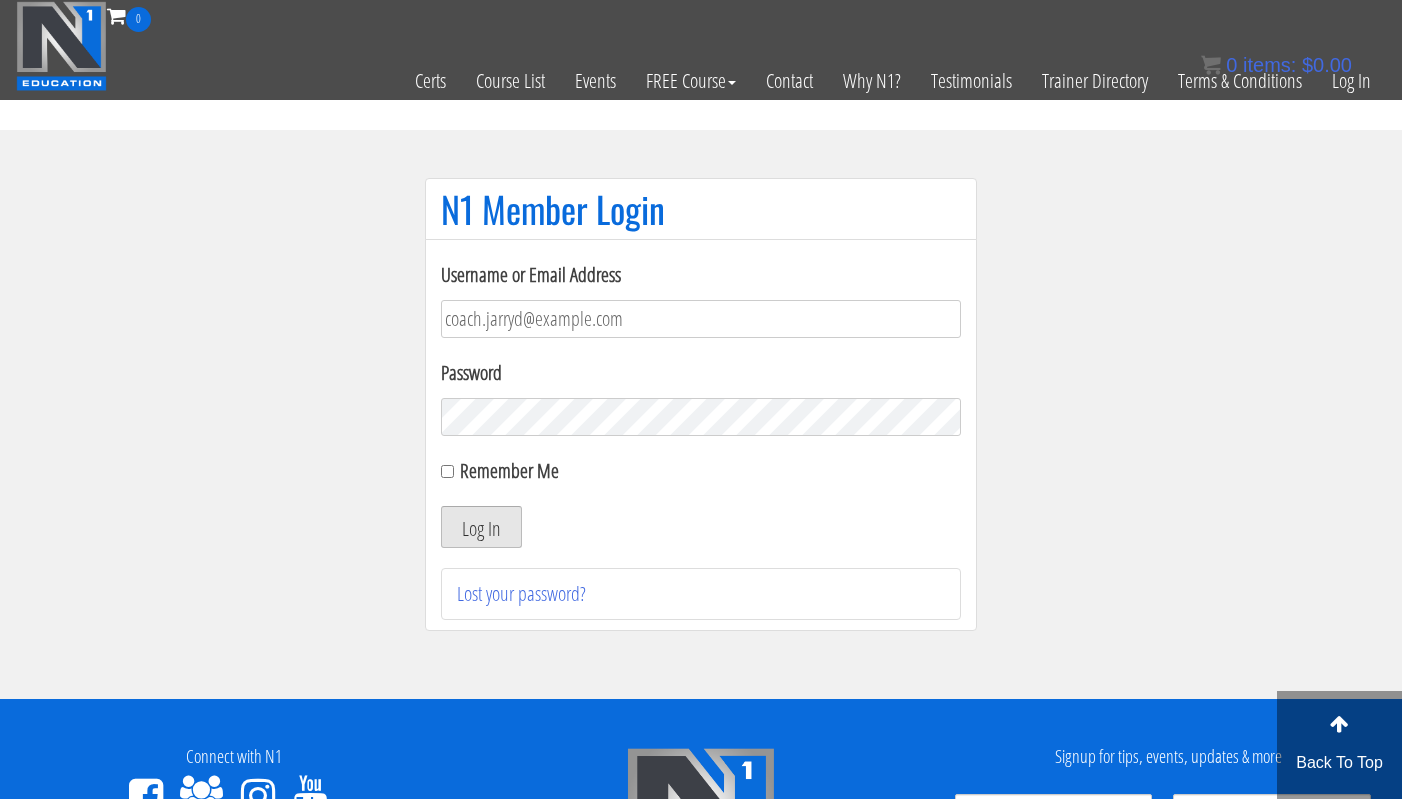 click on "Log In" at bounding box center (481, 527) 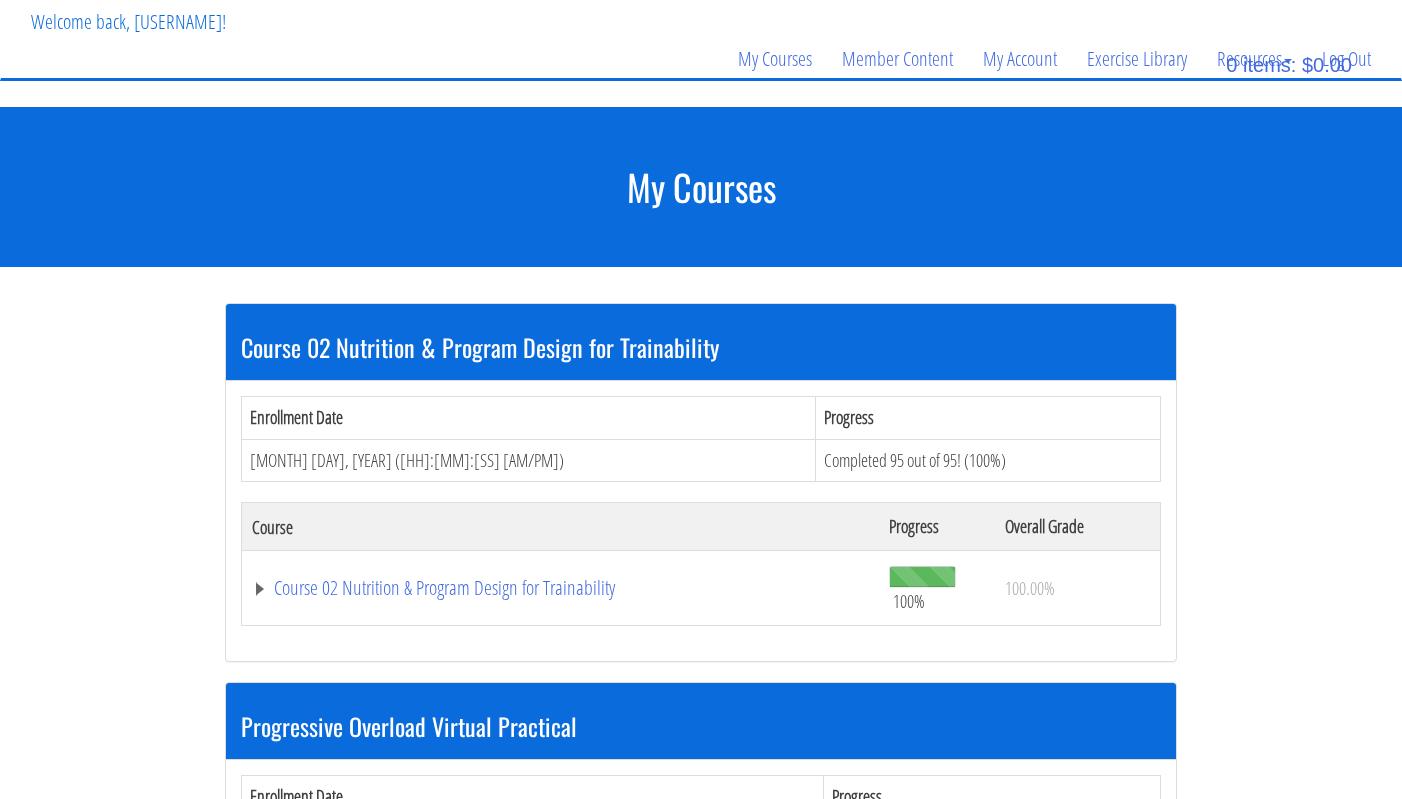 scroll, scrollTop: 171, scrollLeft: 0, axis: vertical 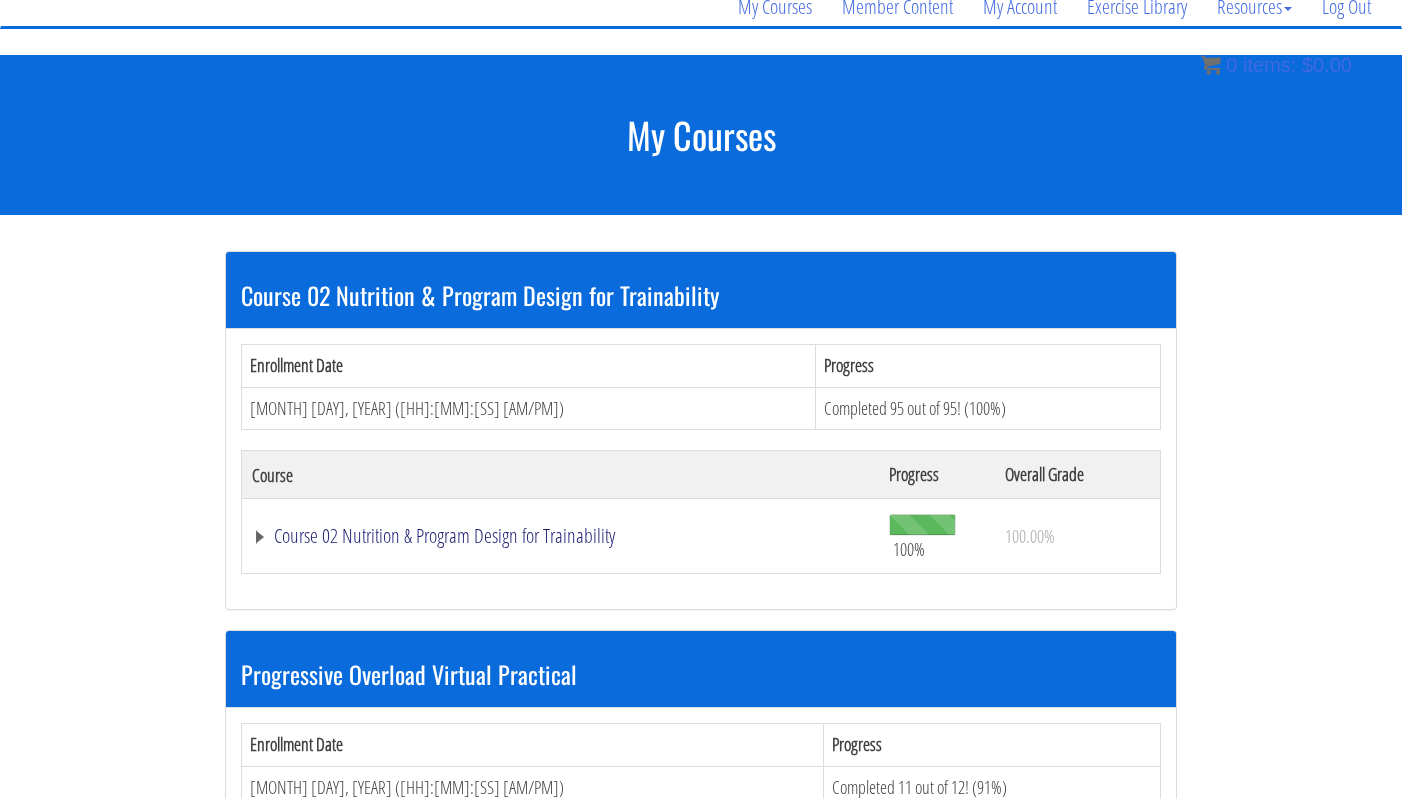 click on "Course 02 Nutrition & Program Design for Trainability" at bounding box center [560, 536] 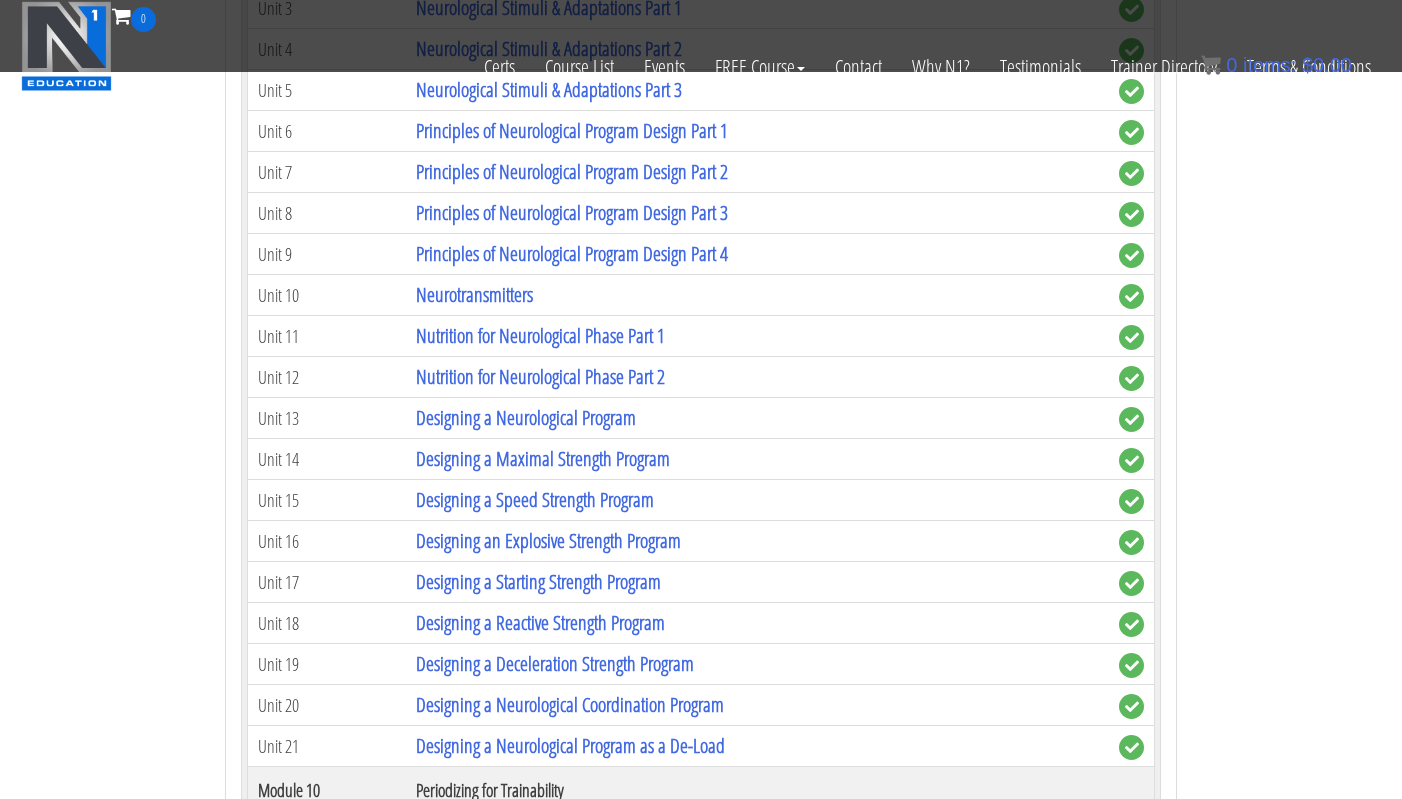 scroll, scrollTop: 3774, scrollLeft: 0, axis: vertical 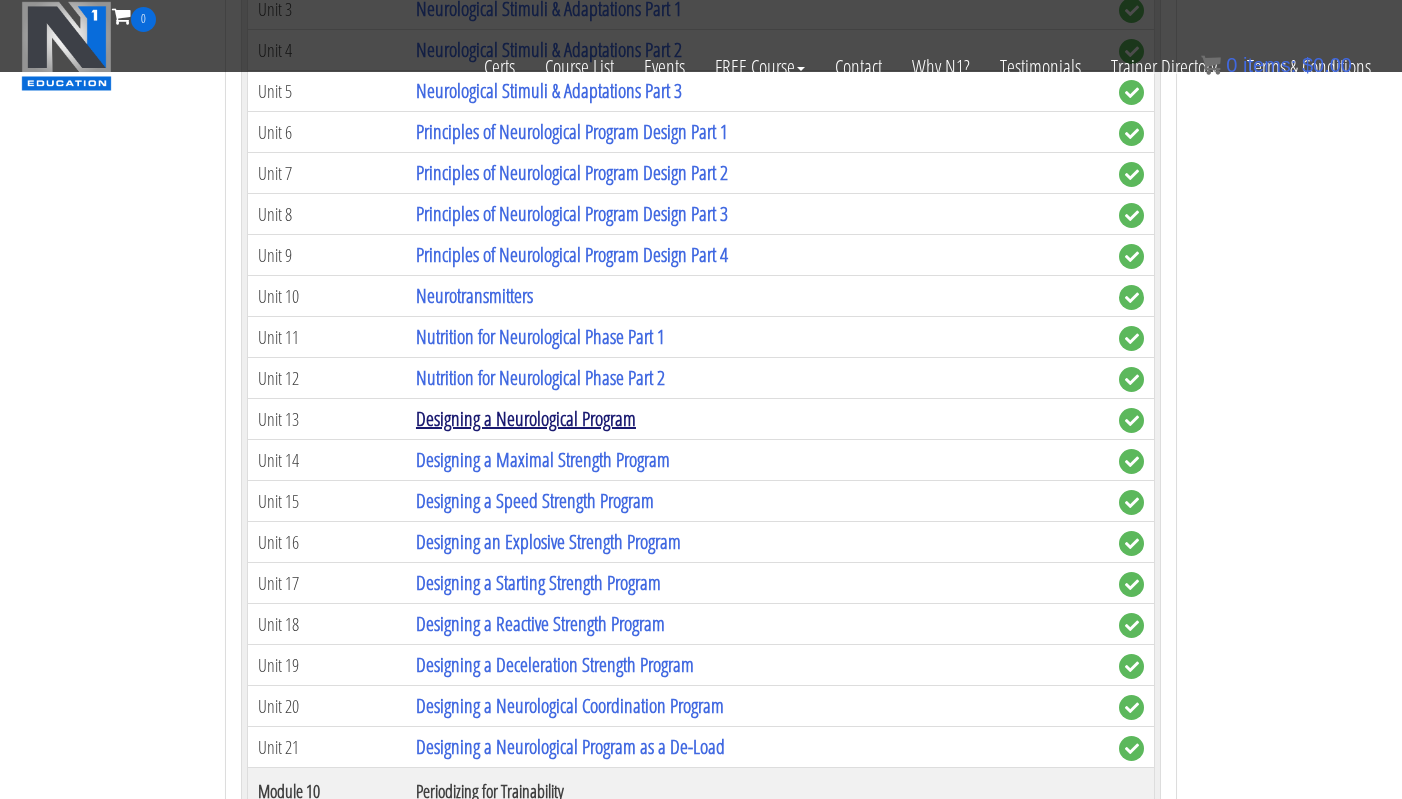 click on "Designing a Neurological Program" at bounding box center (526, 418) 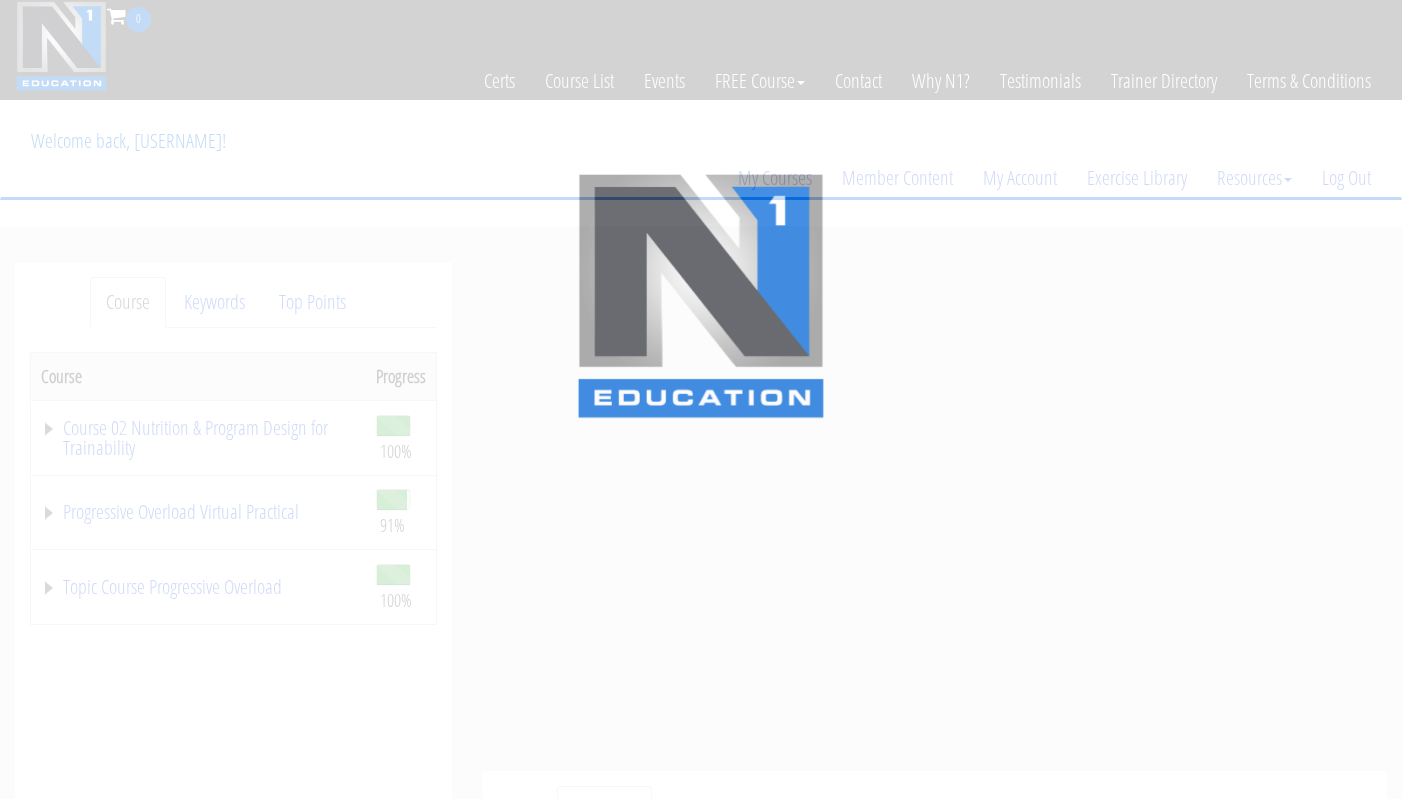 scroll, scrollTop: 0, scrollLeft: 0, axis: both 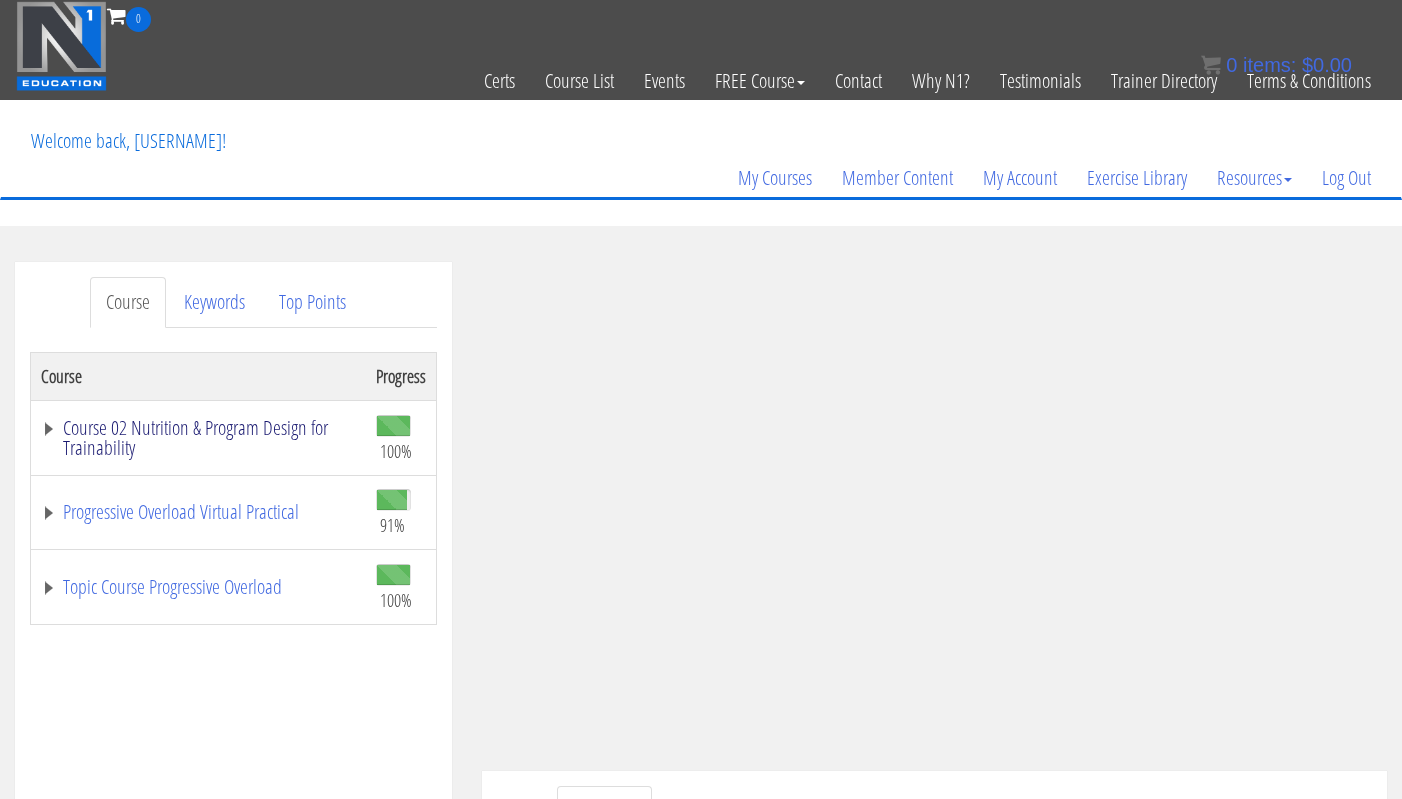 click on "Course 02 Nutrition & Program Design for Trainability" at bounding box center (198, 438) 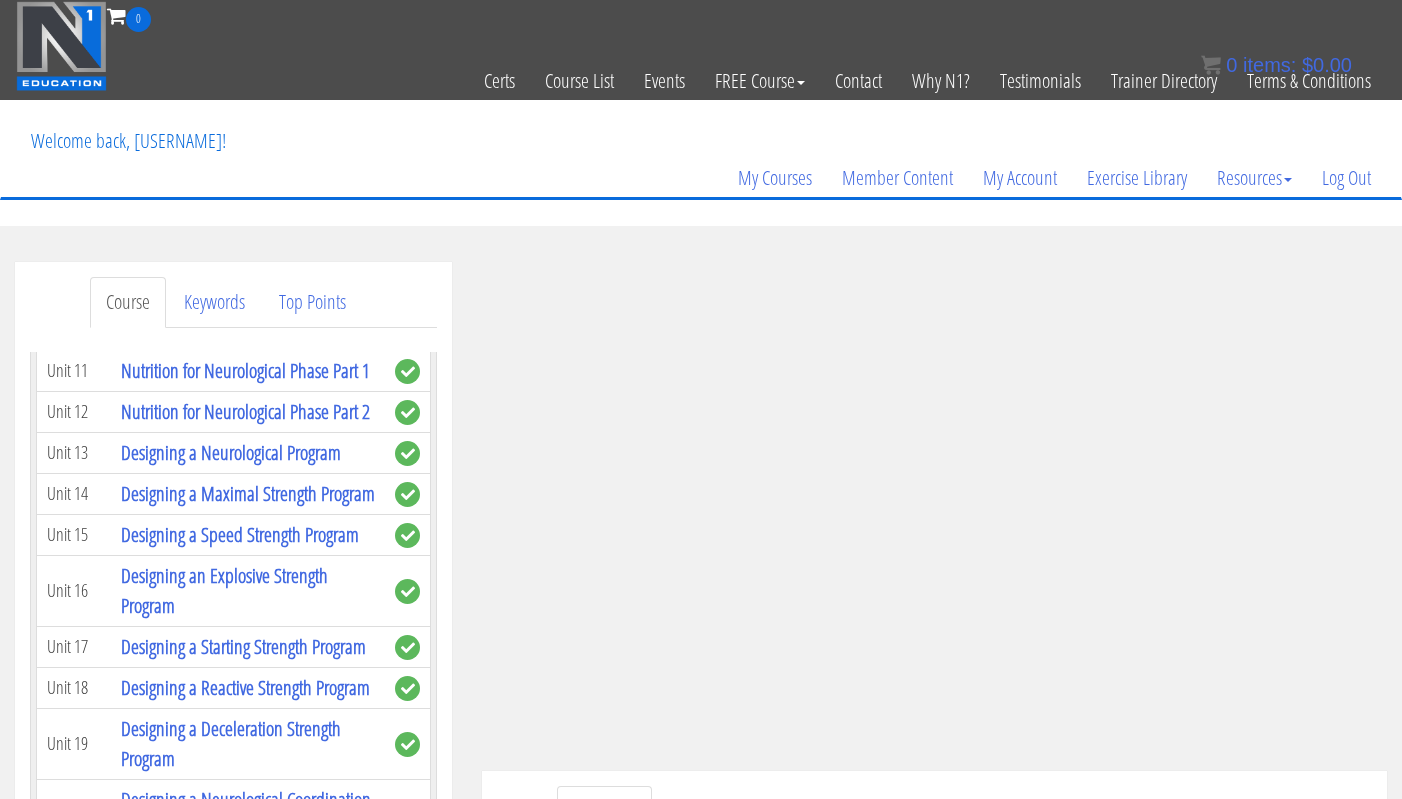 scroll, scrollTop: 4597, scrollLeft: 0, axis: vertical 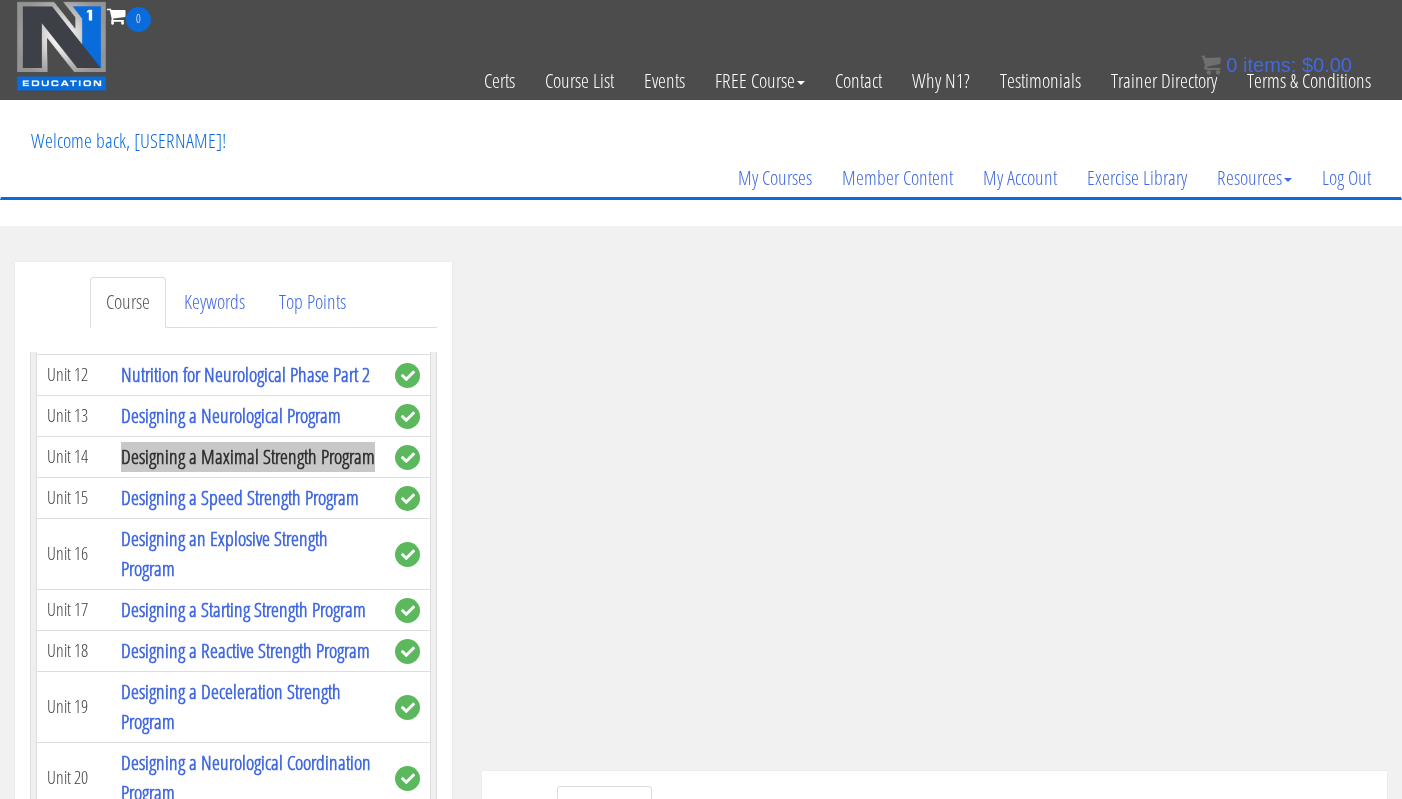 drag, startPoint x: 305, startPoint y: 455, endPoint x: 428, endPoint y: 1, distance: 470.36688 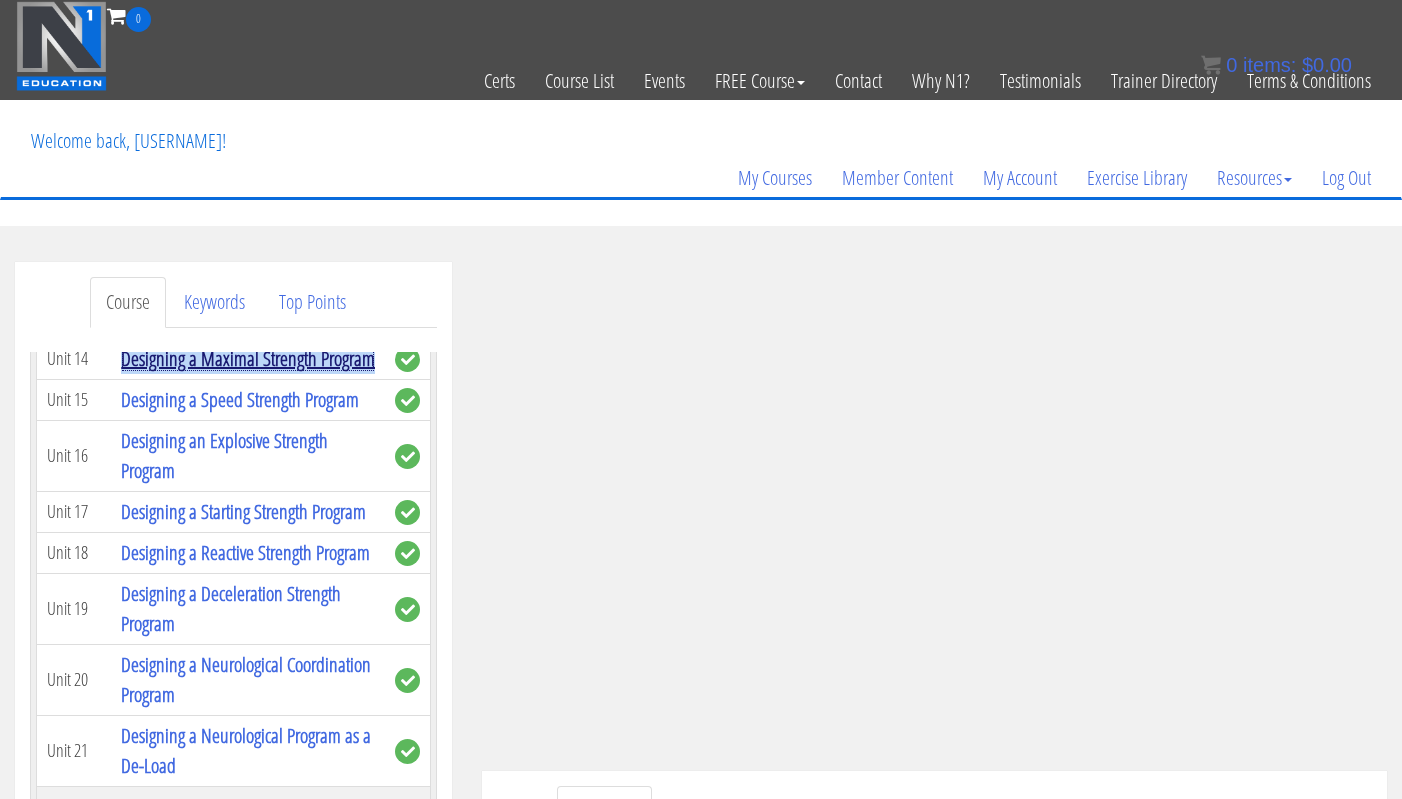 scroll, scrollTop: 4725, scrollLeft: 0, axis: vertical 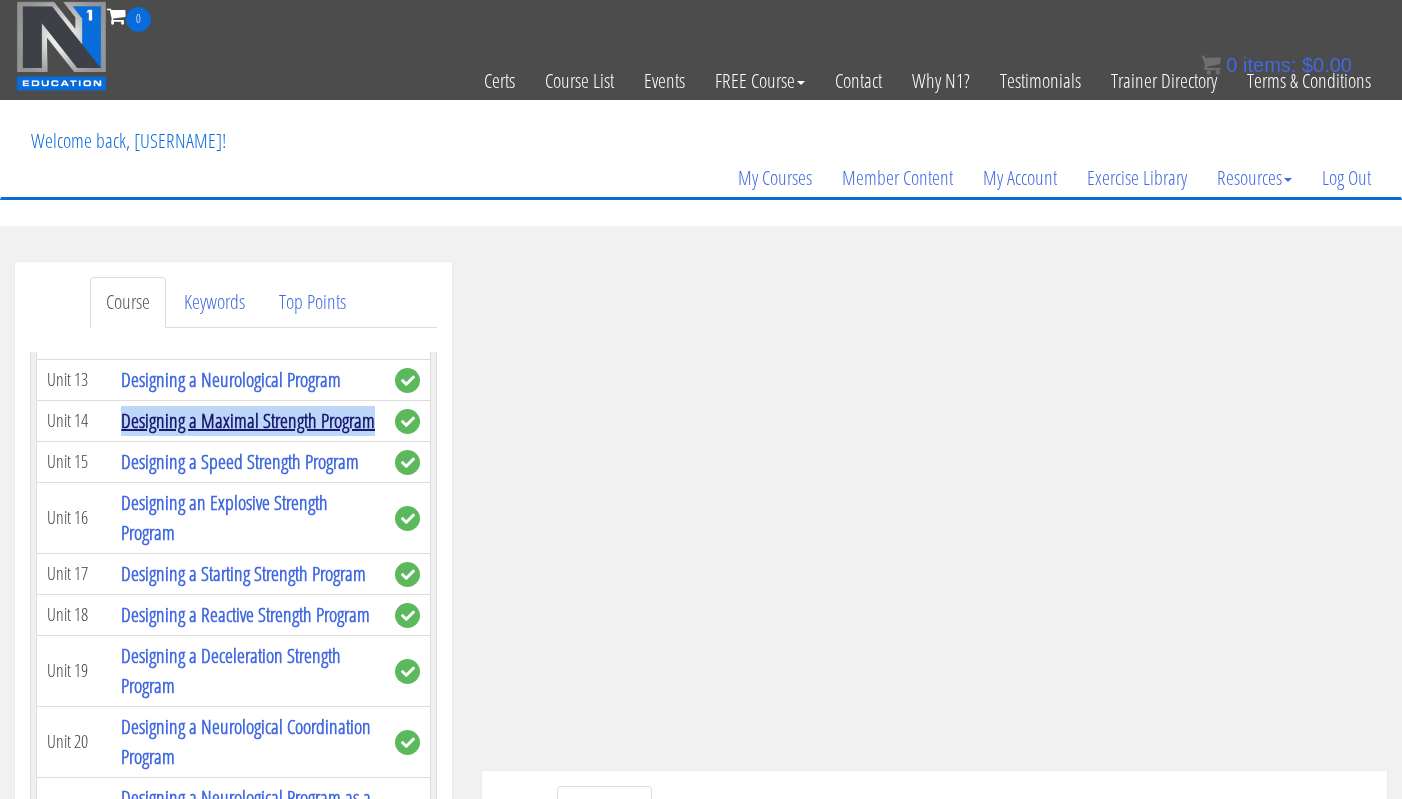 click on "Designing a Maximal Strength Program" at bounding box center (248, 420) 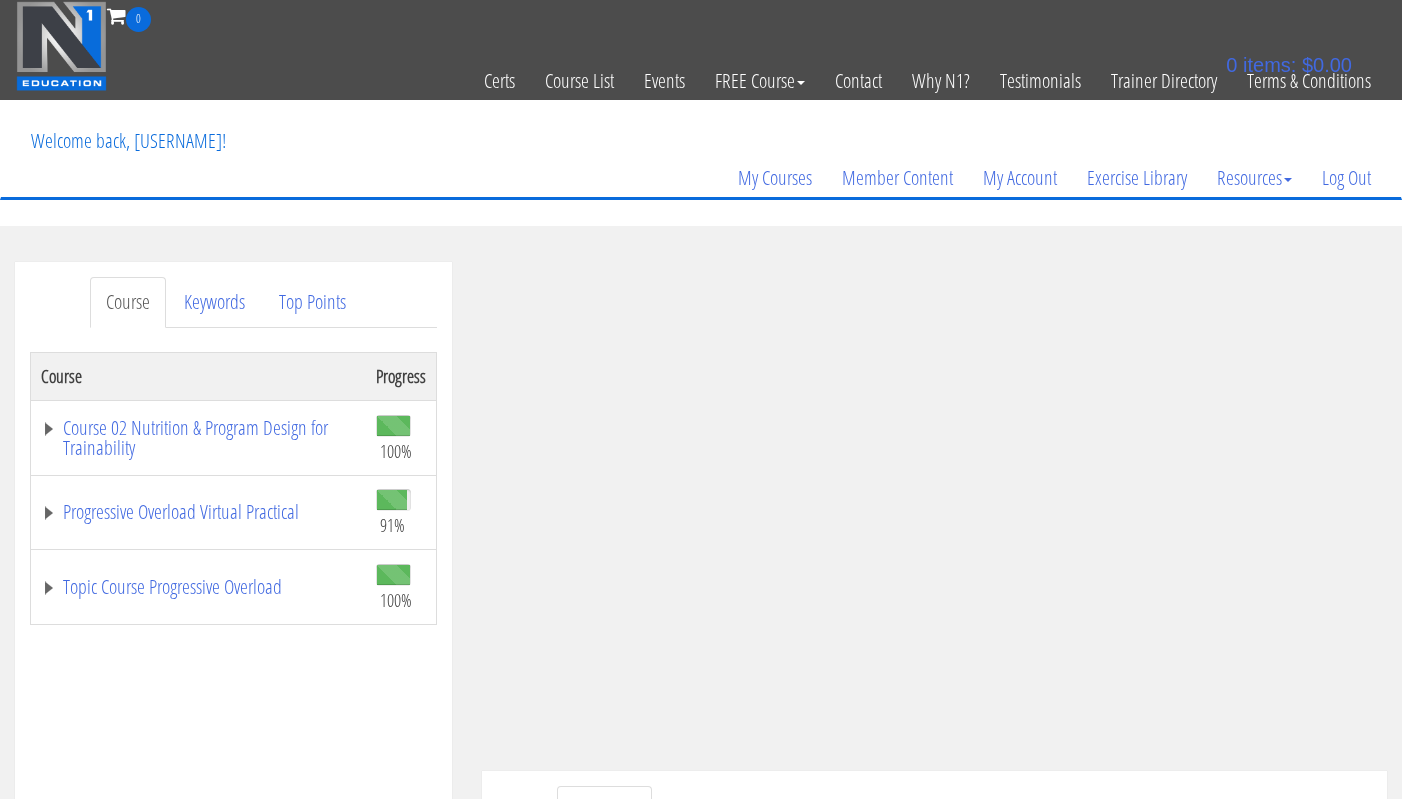 scroll, scrollTop: 0, scrollLeft: 0, axis: both 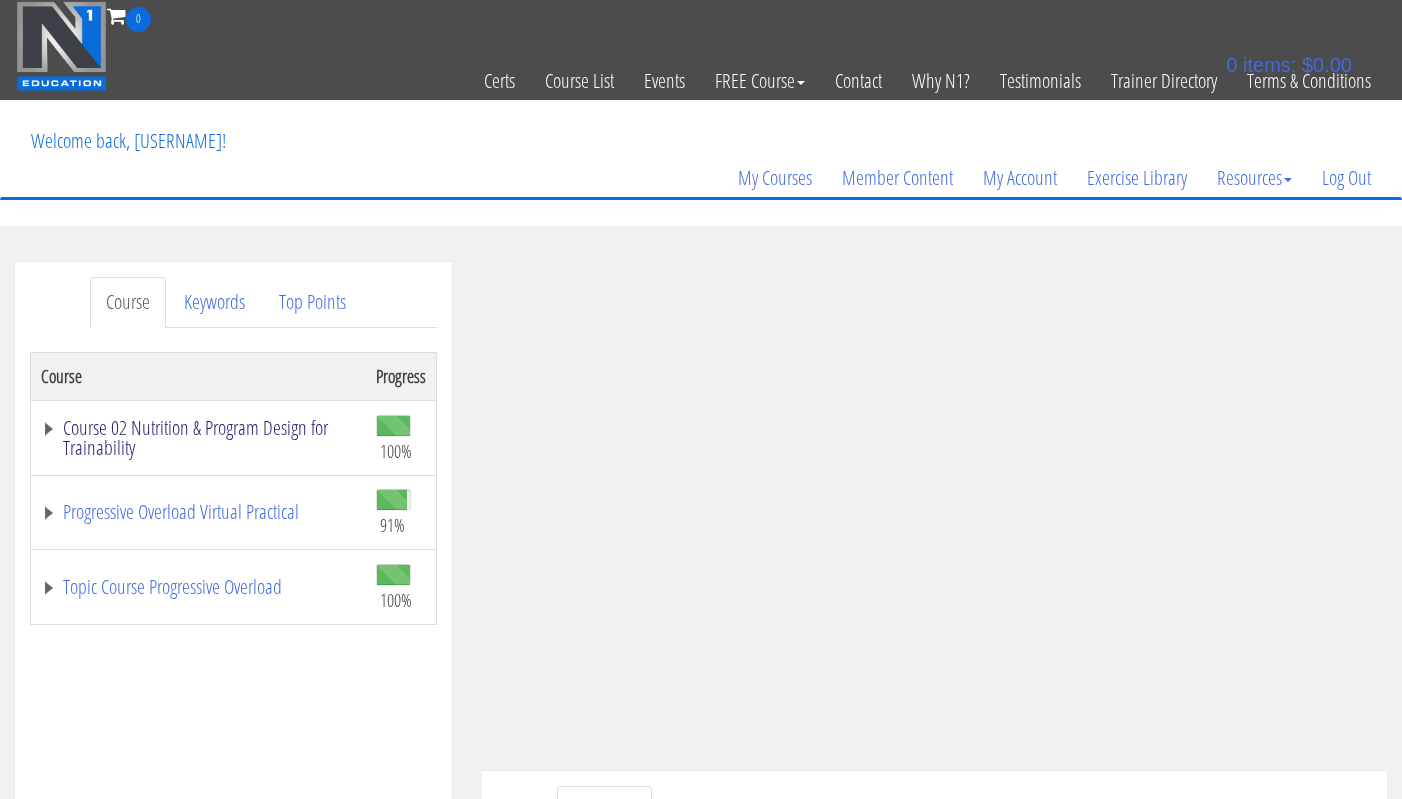 click on "Course 02 Nutrition & Program Design for Trainability" at bounding box center [198, 438] 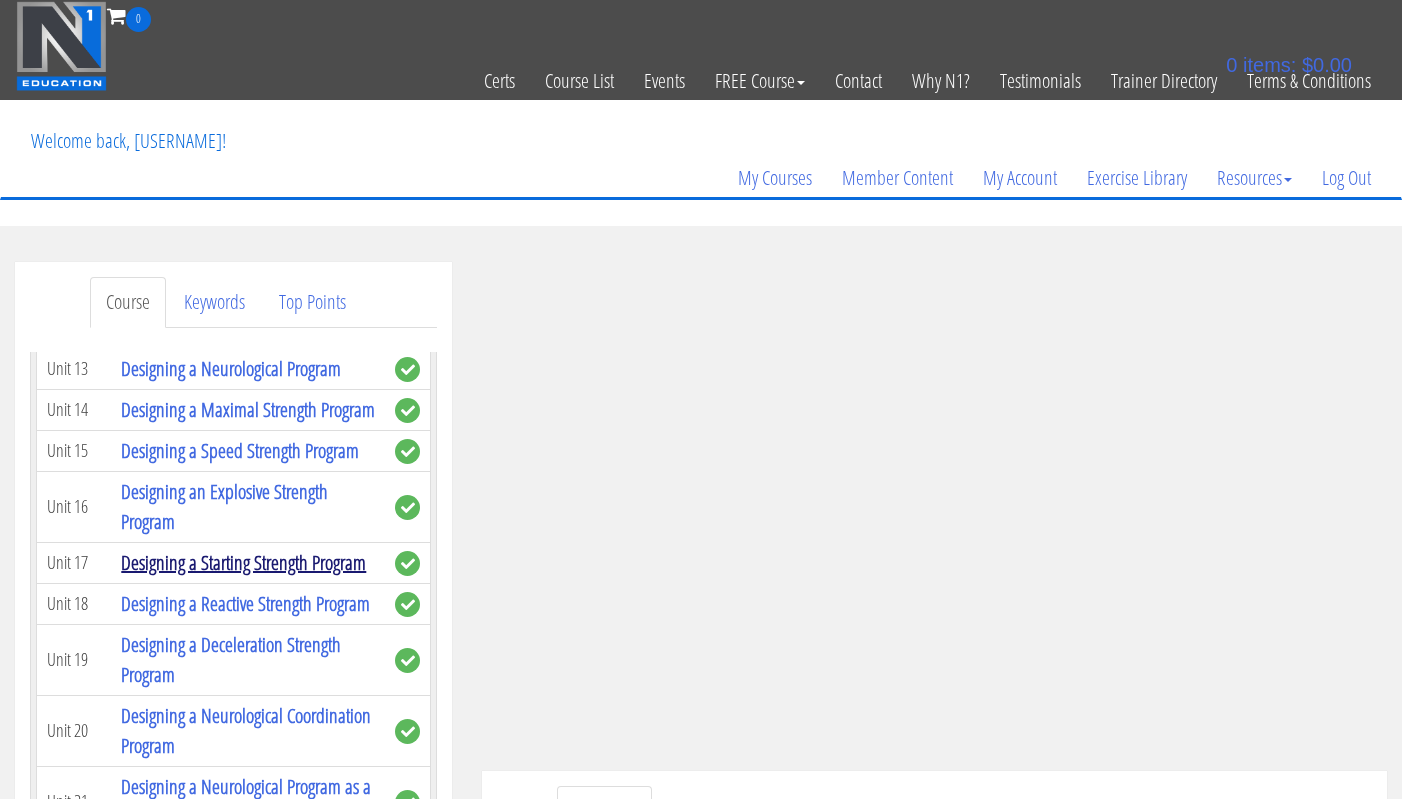 scroll, scrollTop: 4643, scrollLeft: 0, axis: vertical 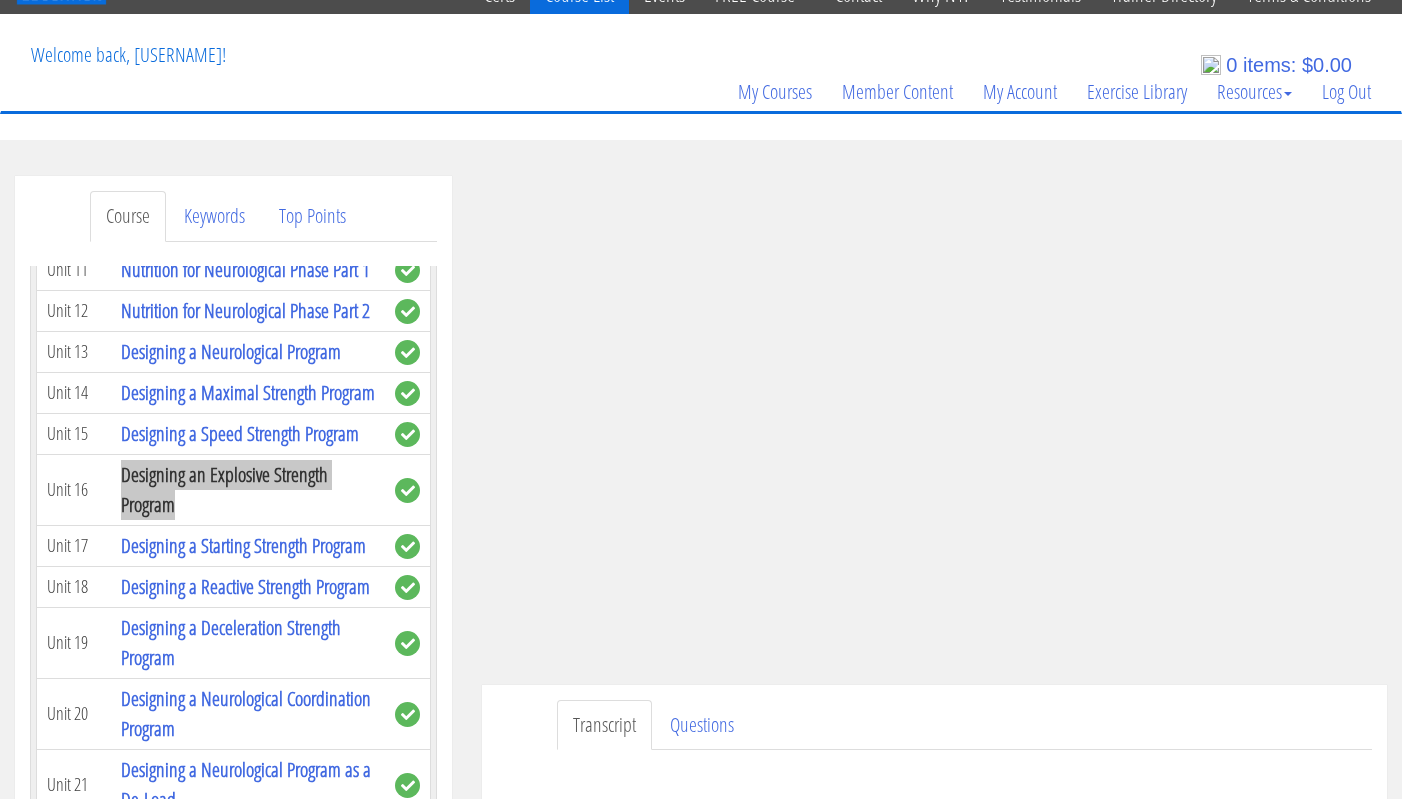 drag, startPoint x: 297, startPoint y: 495, endPoint x: 545, endPoint y: 4, distance: 550.0773 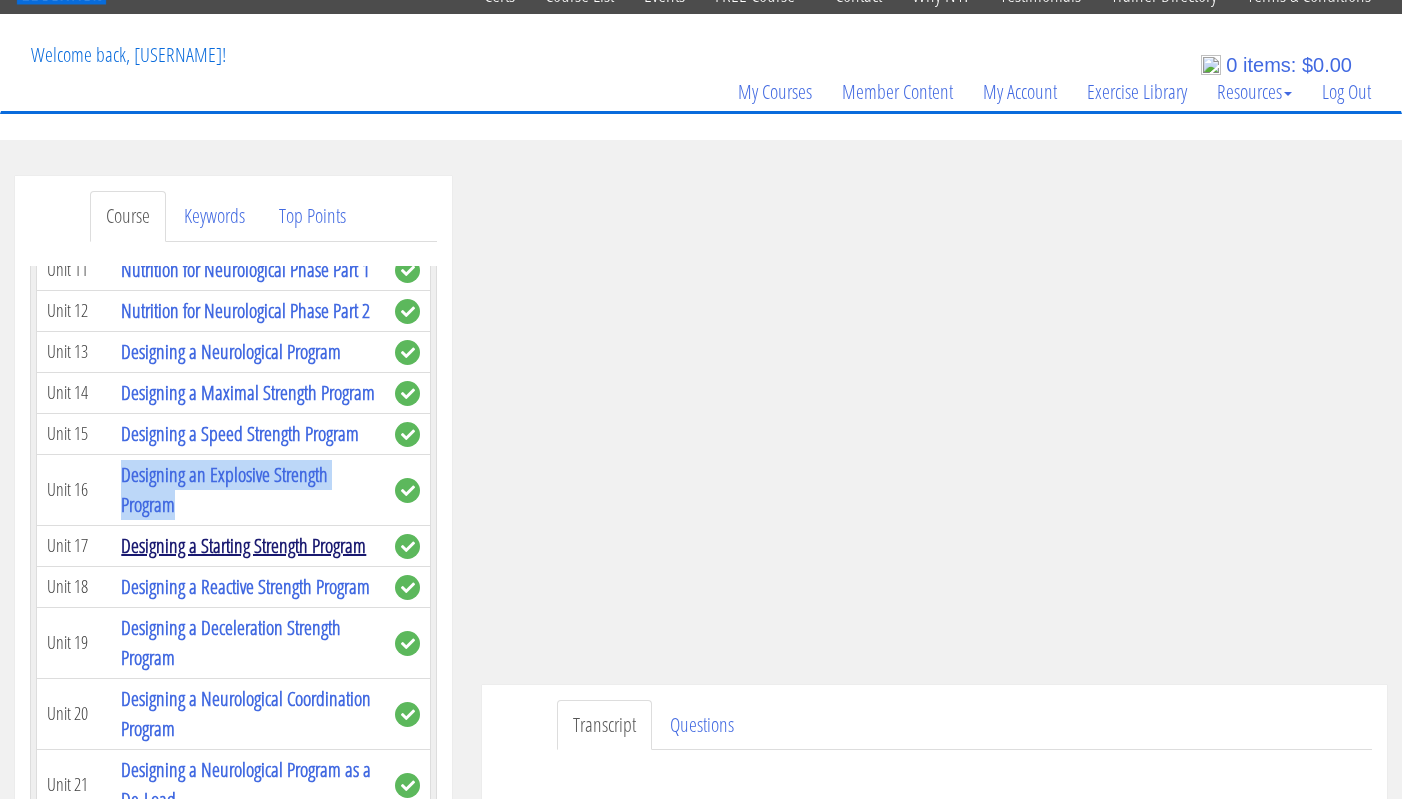 click on "Designing a Starting Strength Program" at bounding box center (243, 545) 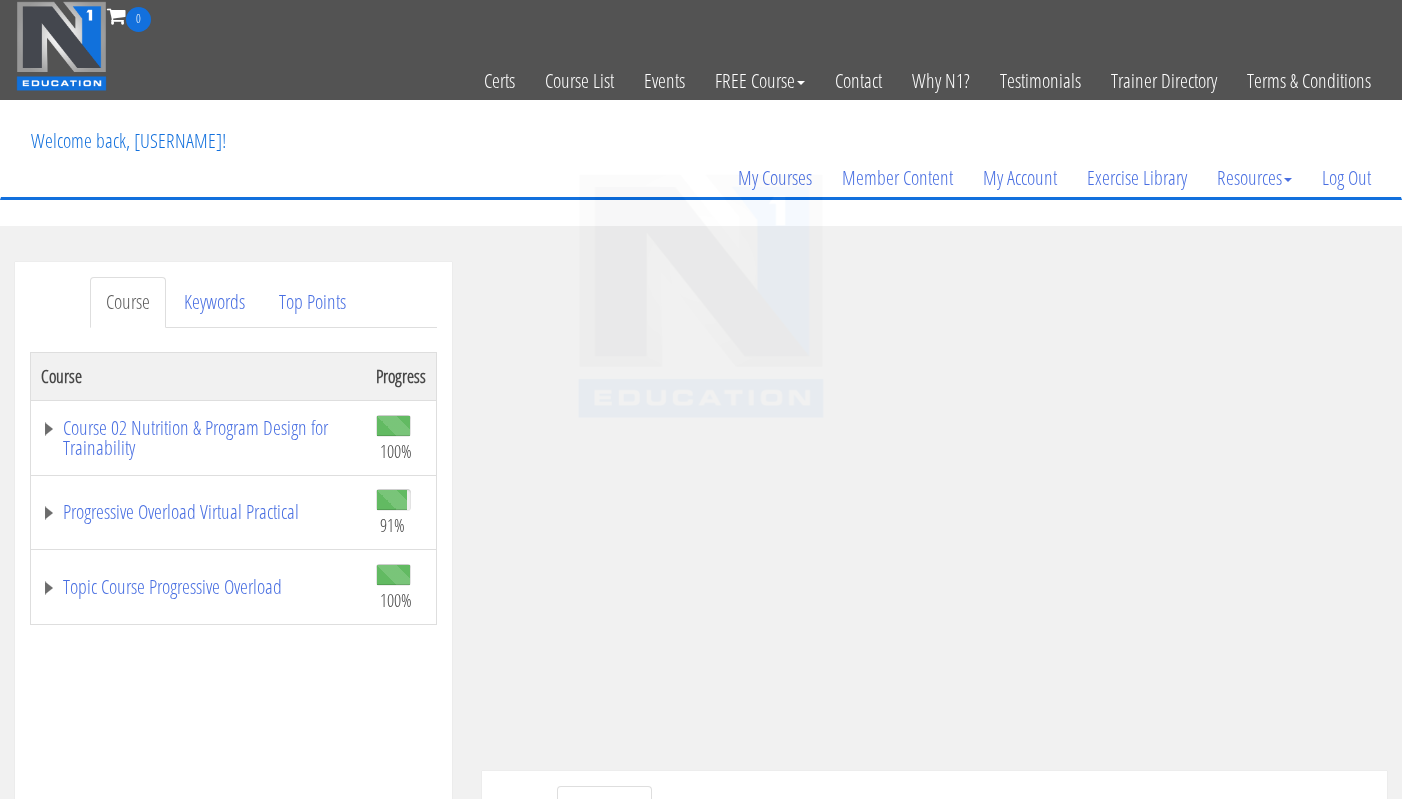 scroll, scrollTop: 0, scrollLeft: 0, axis: both 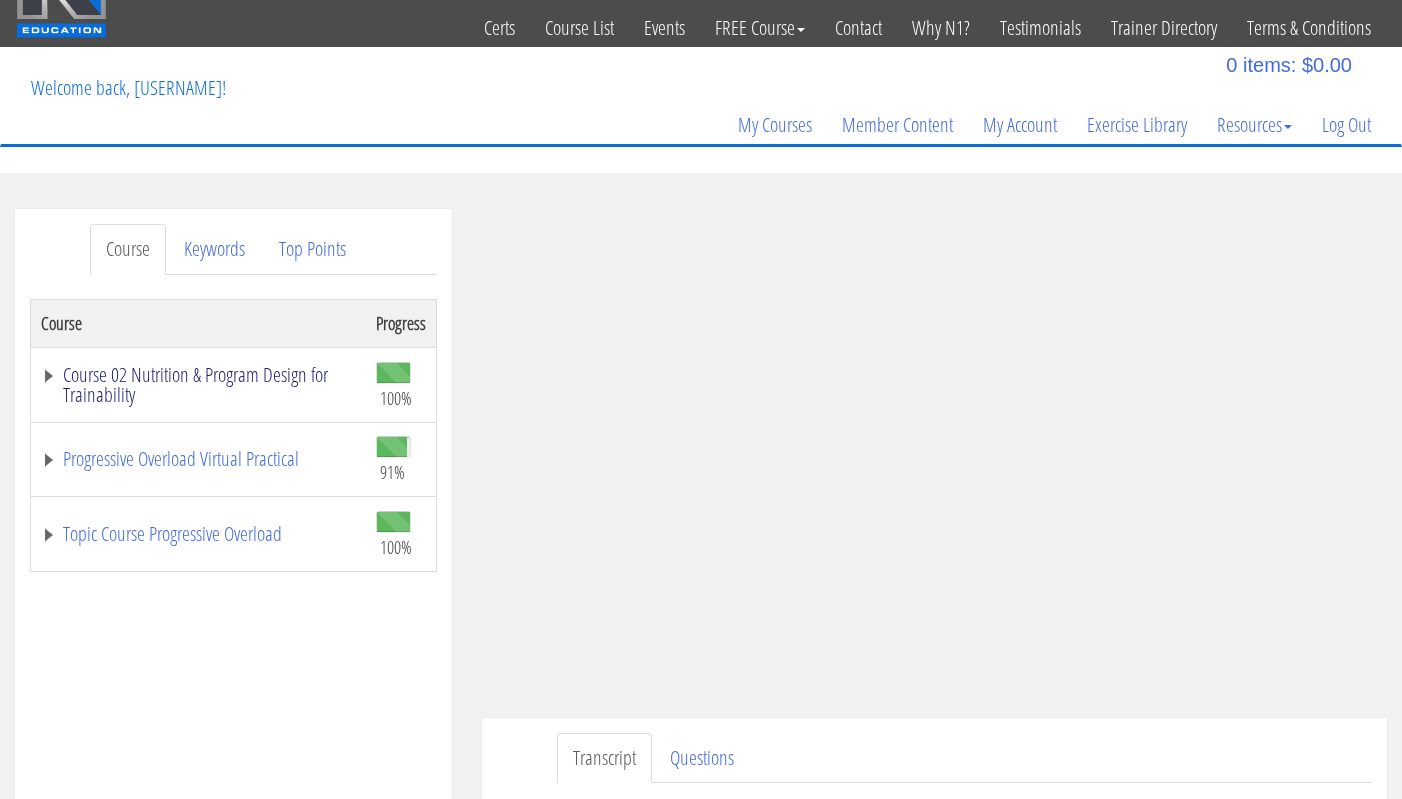 click on "Course 02 Nutrition & Program Design for Trainability" at bounding box center [198, 385] 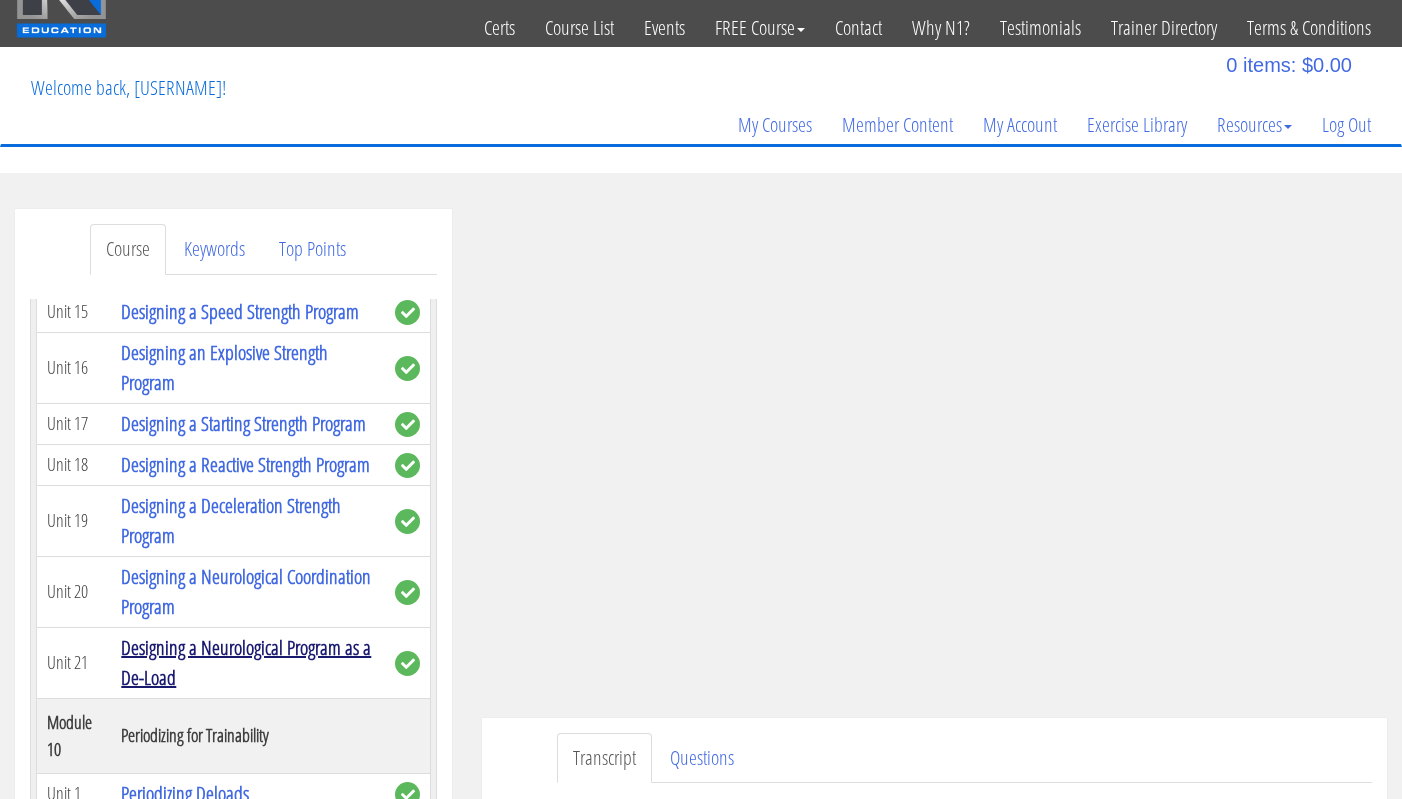 scroll, scrollTop: 4729, scrollLeft: 0, axis: vertical 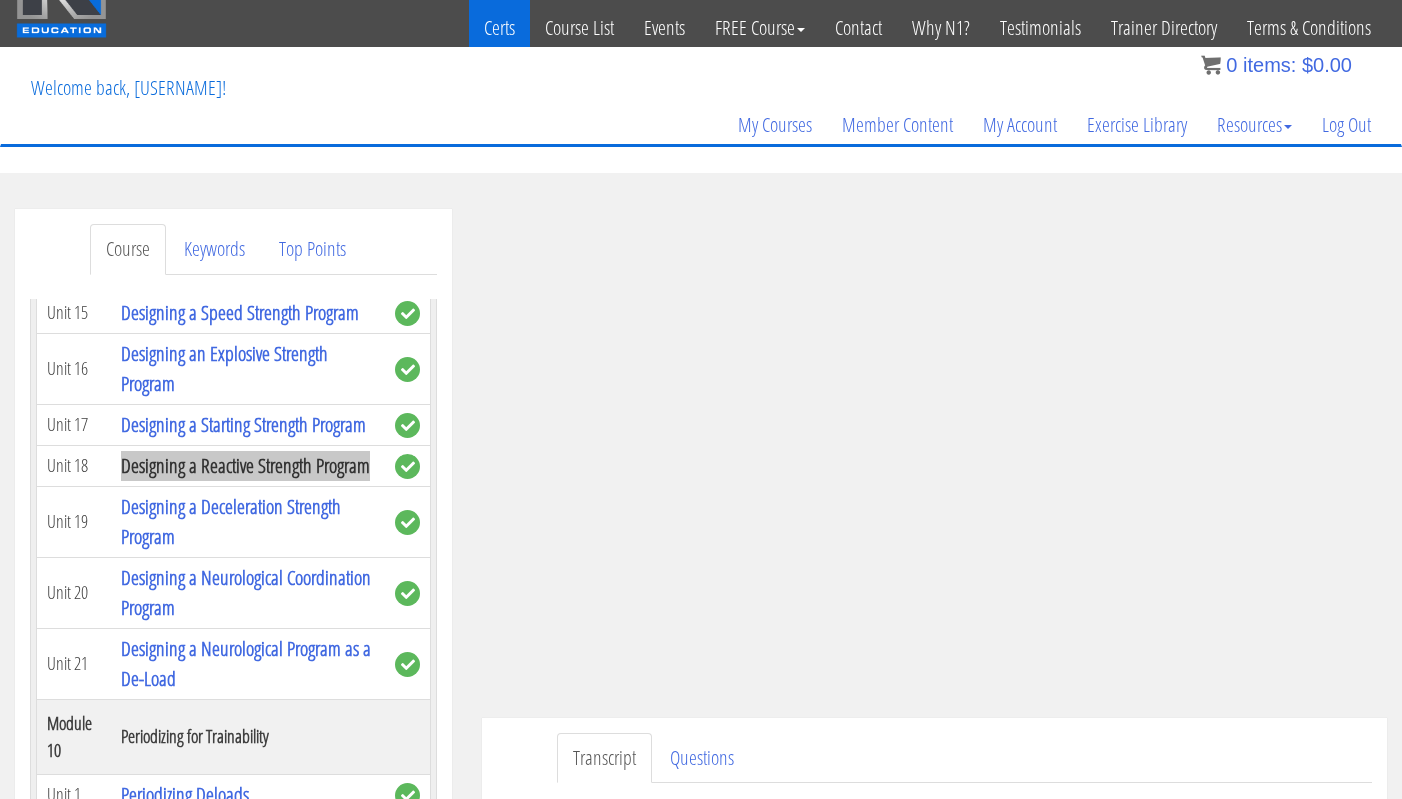 drag, startPoint x: 295, startPoint y: 468, endPoint x: 496, endPoint y: 12, distance: 498.33423 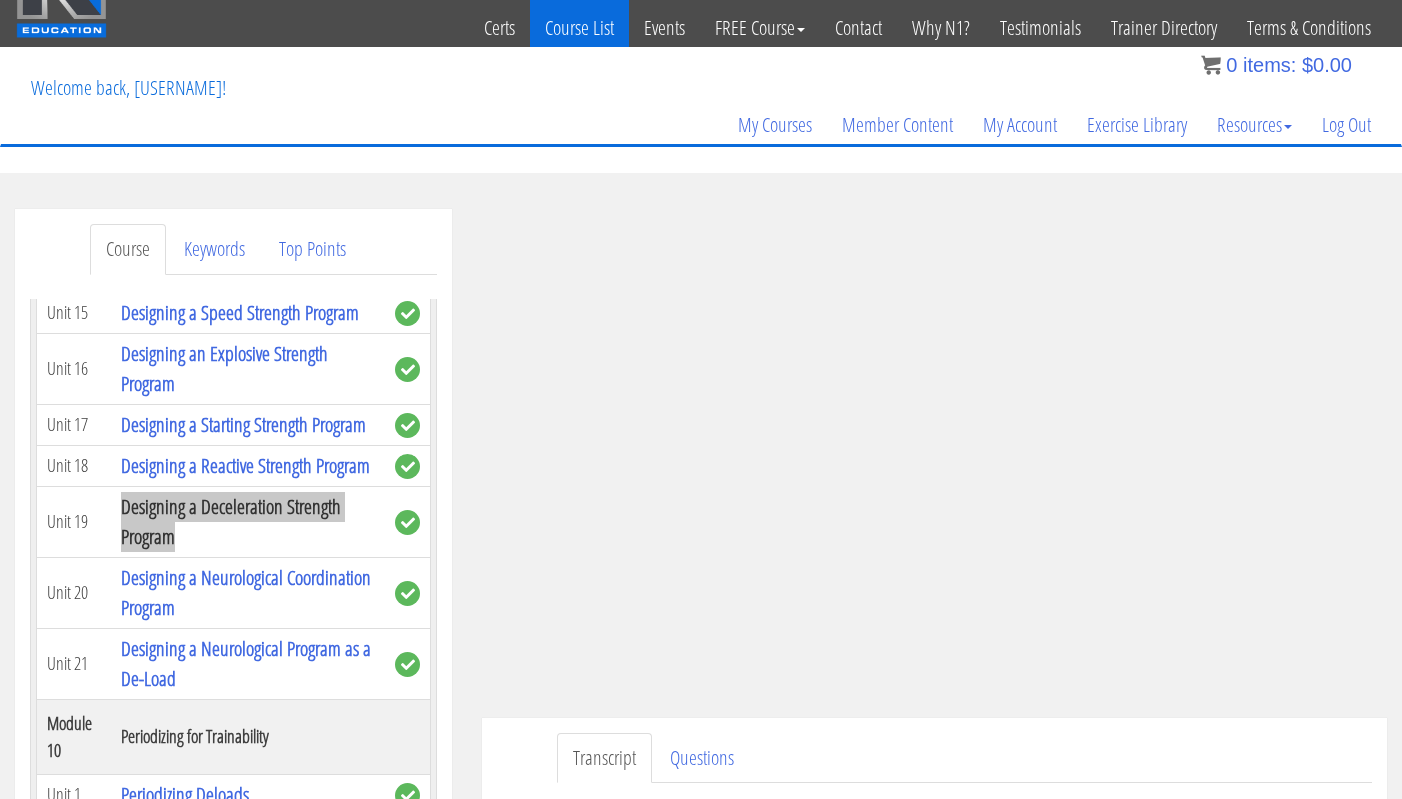 drag, startPoint x: 268, startPoint y: 507, endPoint x: 539, endPoint y: 8, distance: 567.8398 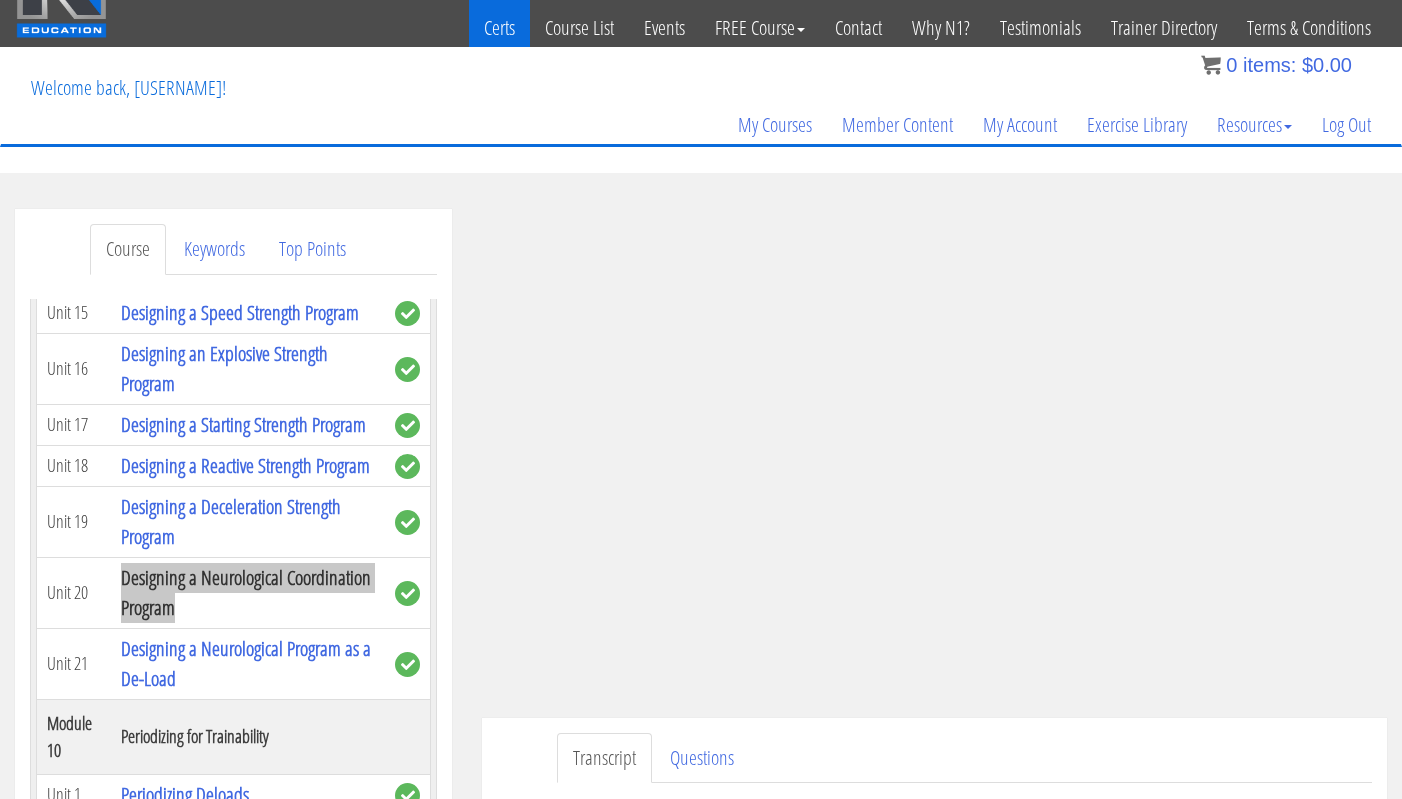 drag, startPoint x: 270, startPoint y: 585, endPoint x: 465, endPoint y: 9, distance: 608.1127 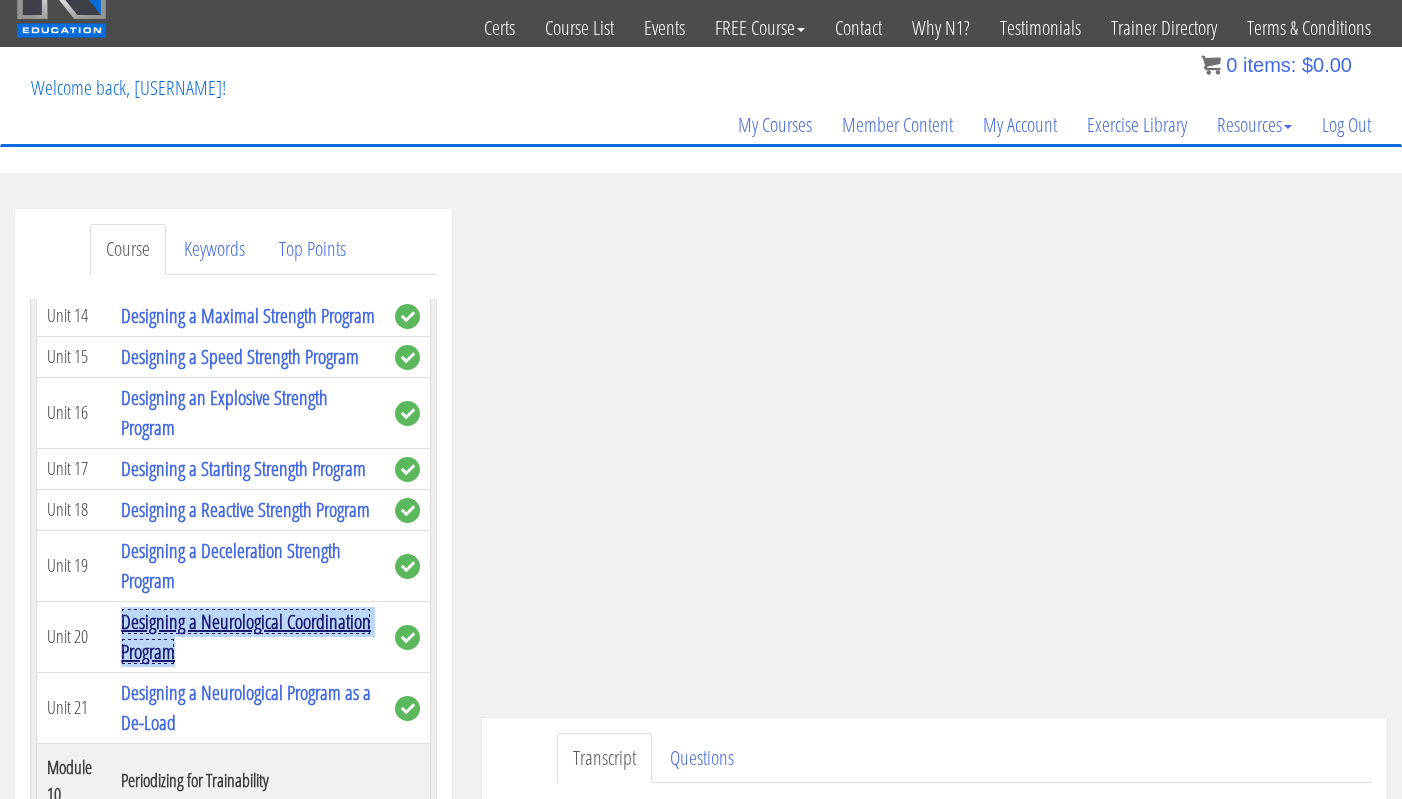 scroll, scrollTop: 4865, scrollLeft: 0, axis: vertical 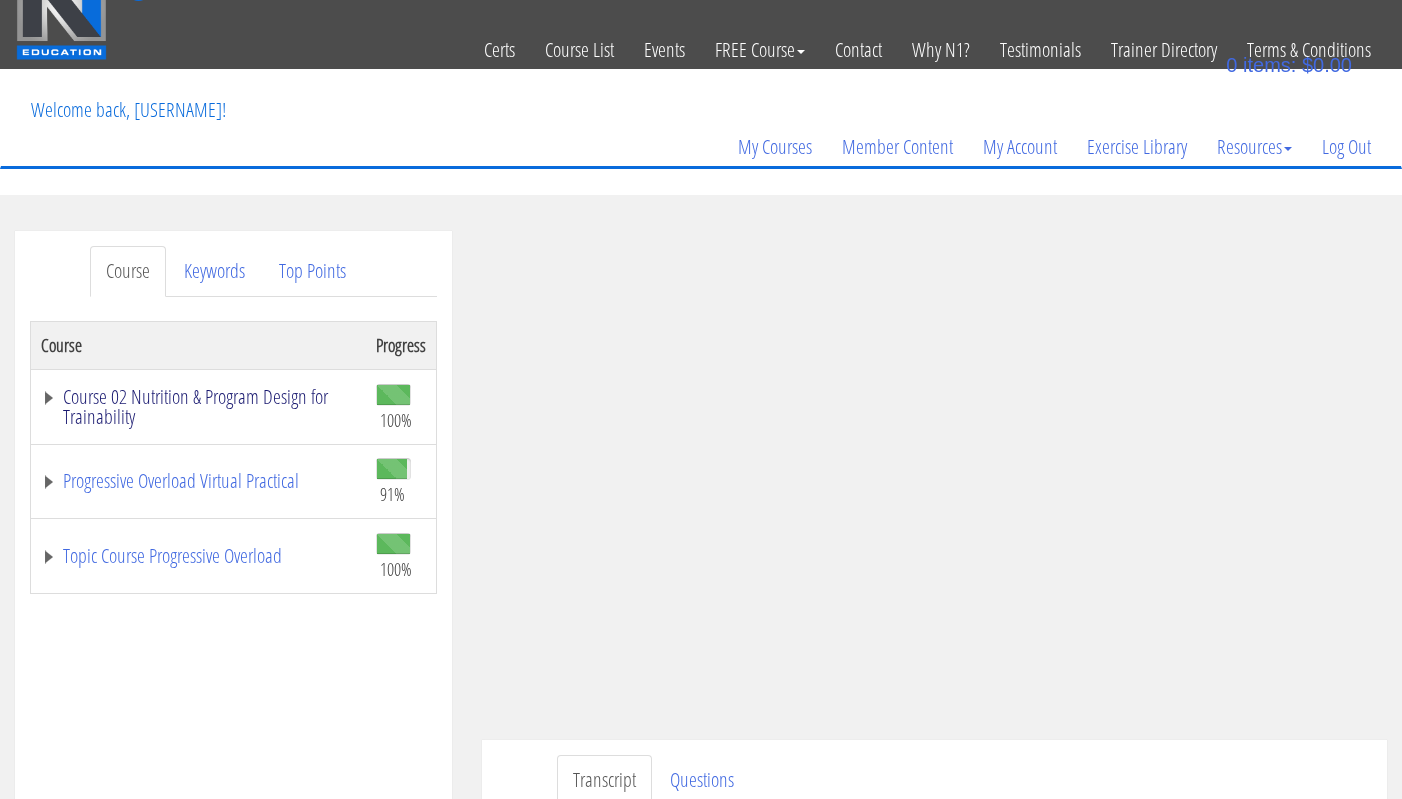 click on "Course 02 Nutrition & Program Design for Trainability" at bounding box center [198, 407] 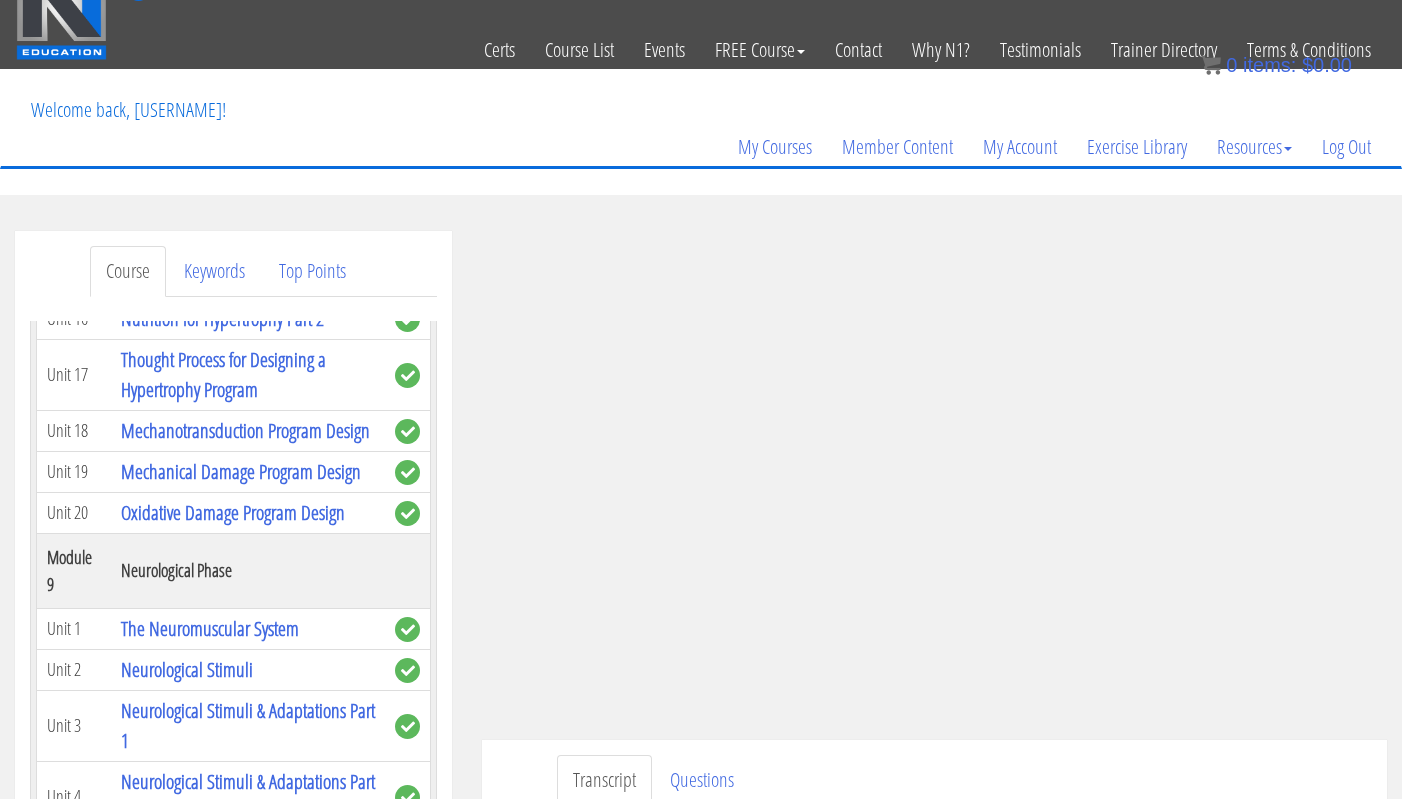 scroll, scrollTop: 3966, scrollLeft: 0, axis: vertical 